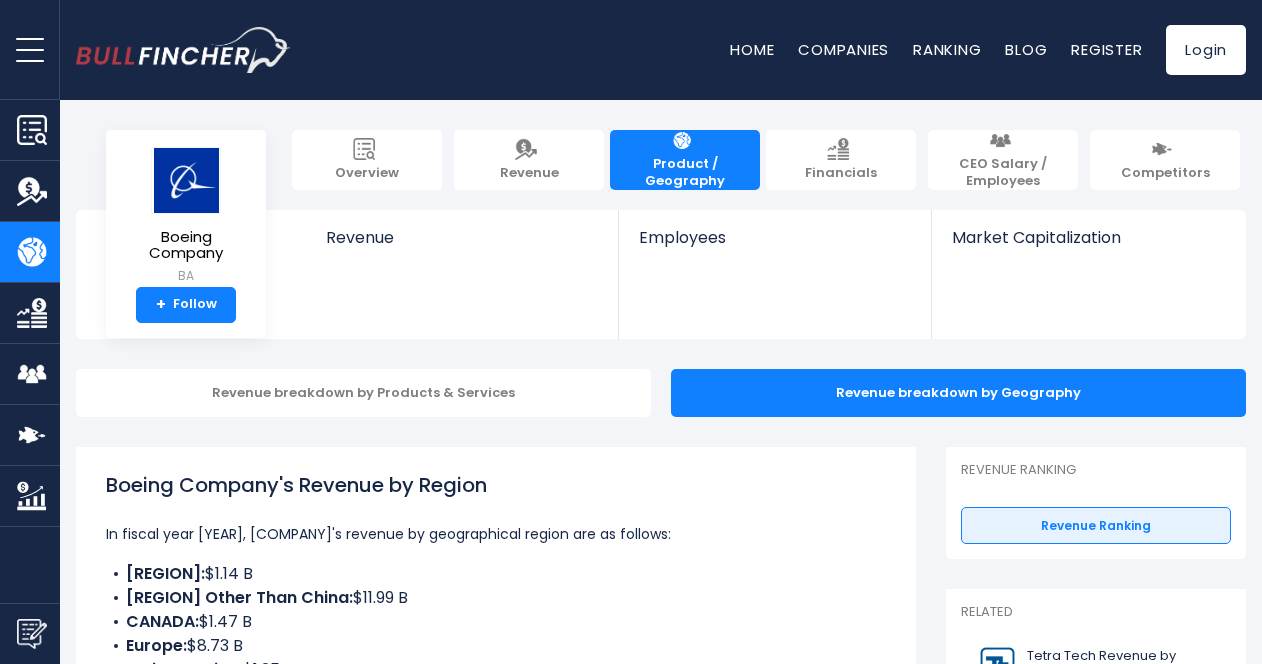 scroll, scrollTop: 0, scrollLeft: 0, axis: both 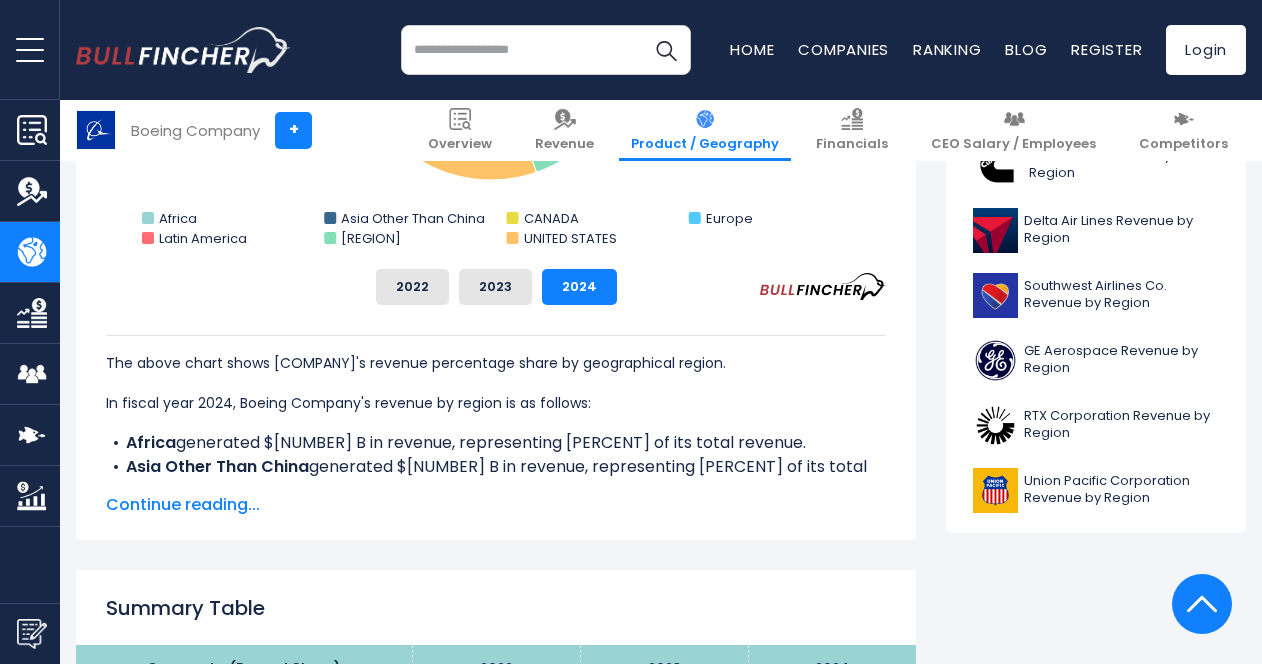 click on "The above chart shows Boeing Company's revenue percentage share by geographical region. In fiscal year 2022, Boeing Company's revenue by region is as follows: Africa  generated $418.00 M in revenue, representing 0.64% of its total revenue. Asia Other Than China  generated $8.39 B in revenue, representing 12.91% of its total revenue. CANADA  generated $1.61 B in revenue, representing 2.48% of its total revenue. Europe  generated $7.92 B in revenue, representing 12.18% of its total revenue. Latin America  generated $2.41 B in revenue, representing 3.71% of its total revenue. Middle East  generated $5.05 B in revenue, representing 7.76% of its total revenue. UNITED STATES  generated $39.22 B in revenue, representing 60.32% of its total revenue. The  biggest region The  smallest region Africa Asia Other Than China CANADA The" at bounding box center (496, 411) 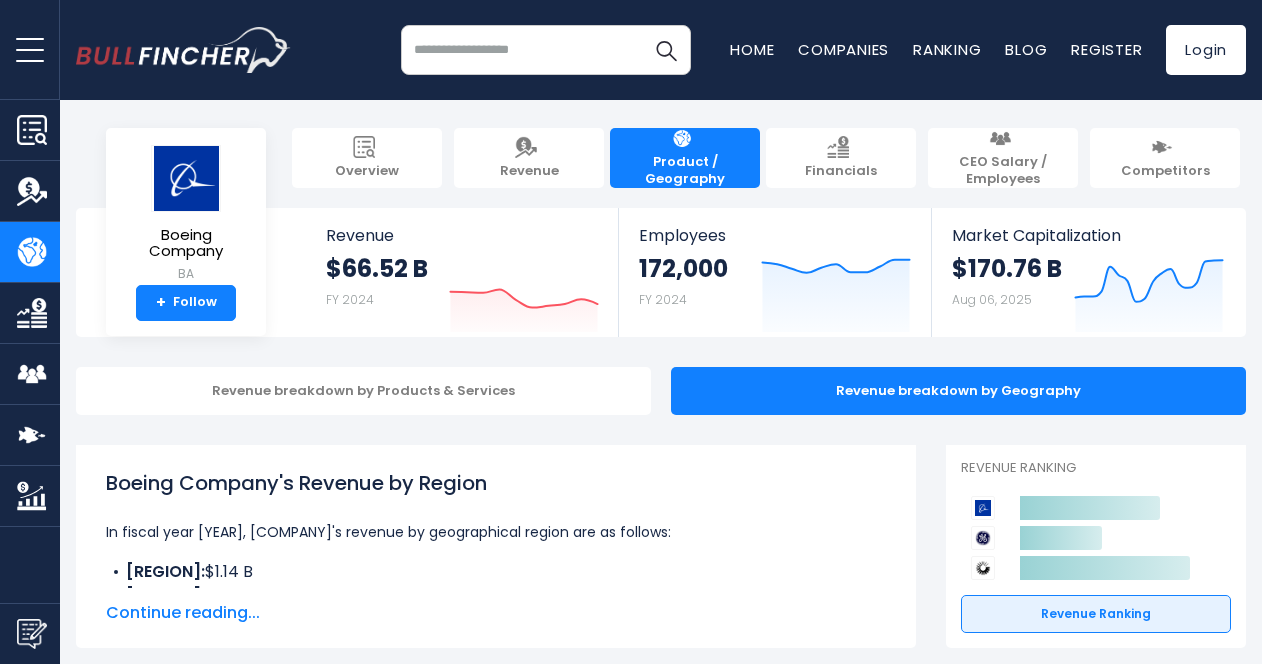 scroll, scrollTop: 0, scrollLeft: 0, axis: both 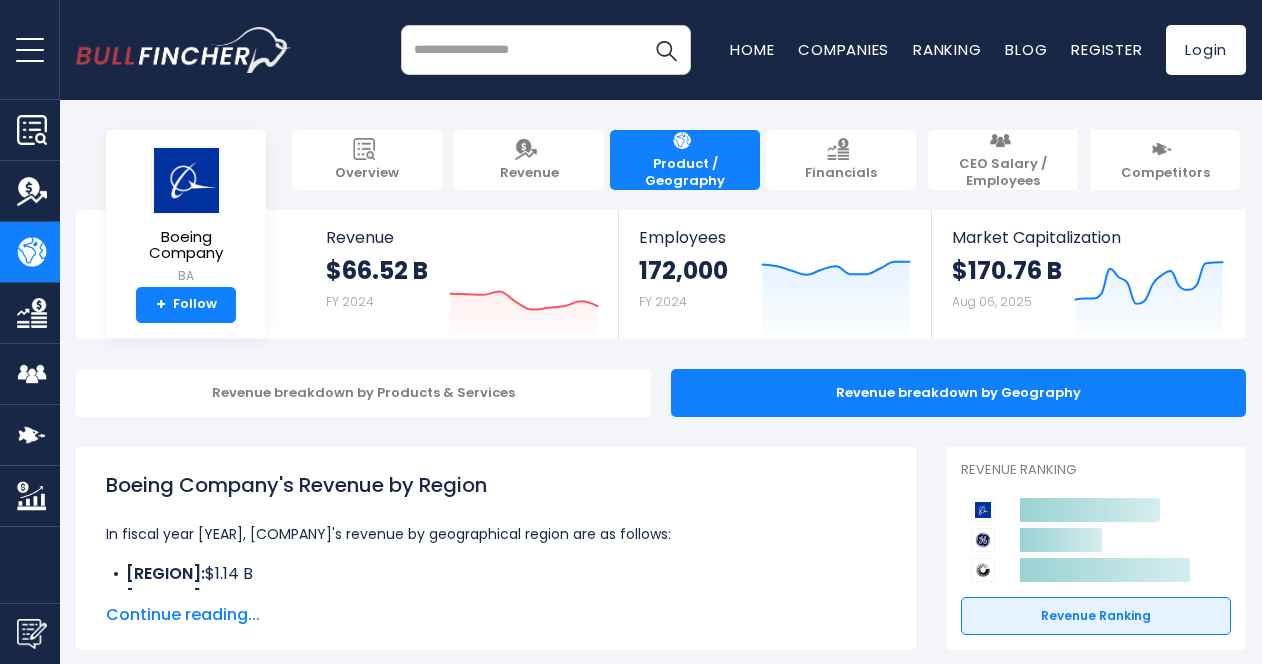 click on "Competitors" at bounding box center [1165, 160] 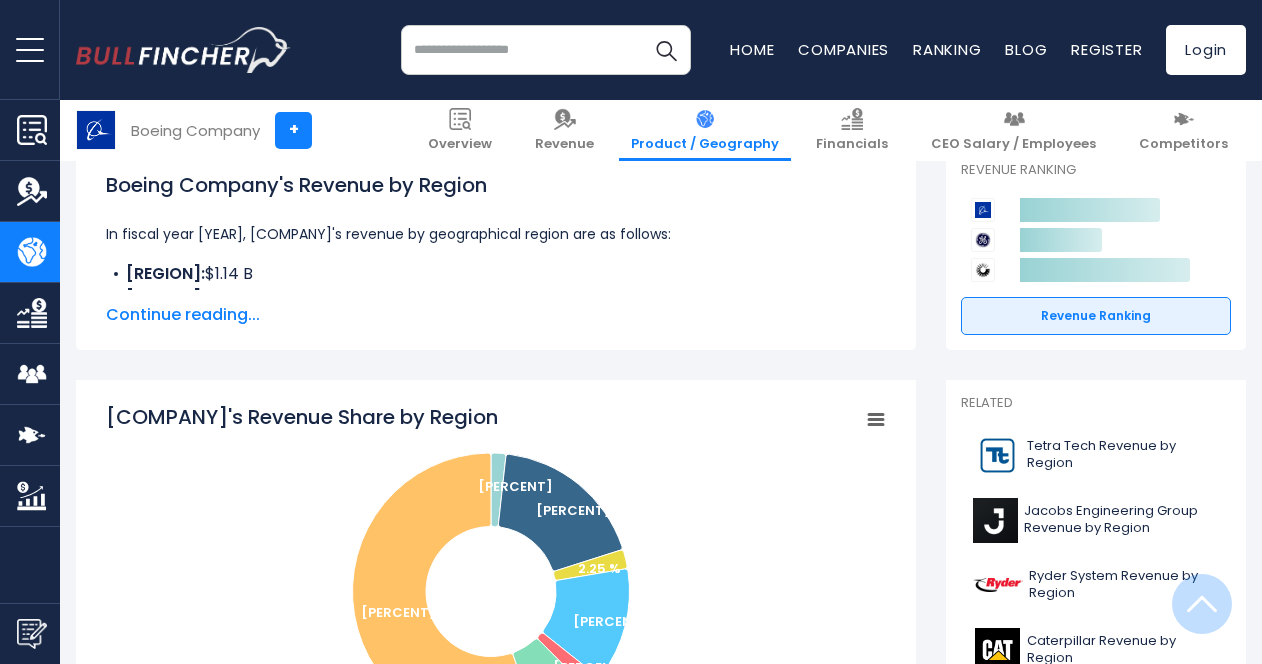 scroll, scrollTop: 600, scrollLeft: 0, axis: vertical 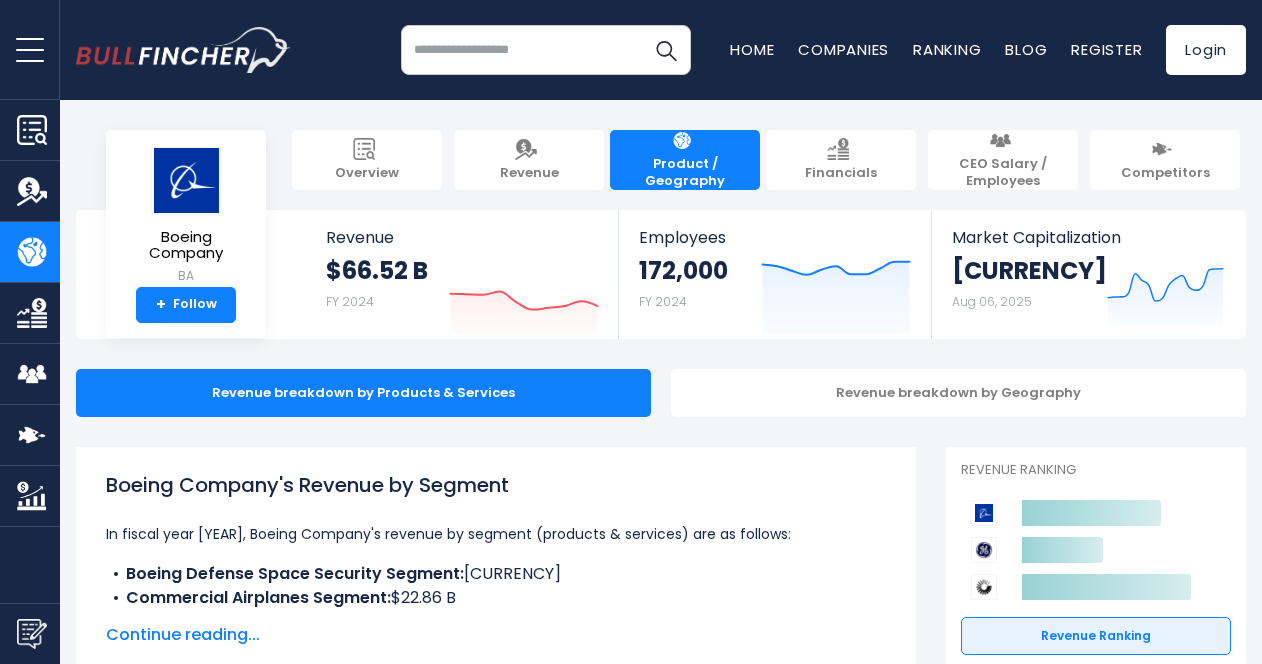 click at bounding box center [1162, 149] 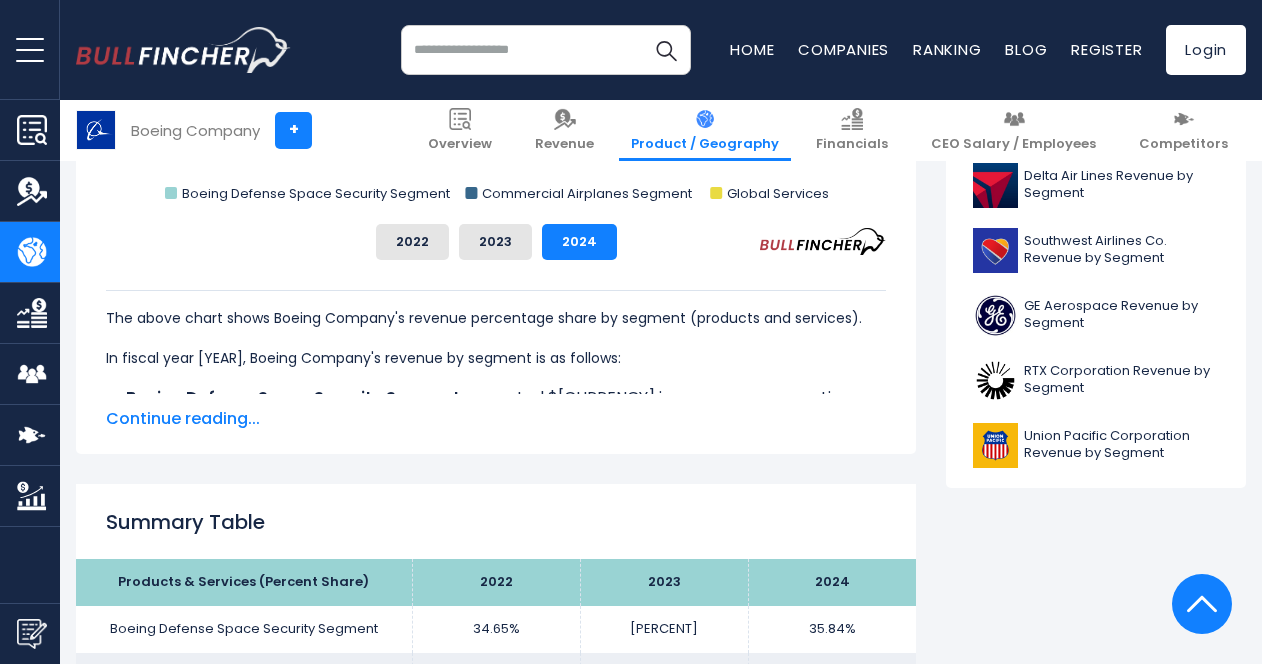 scroll, scrollTop: 1000, scrollLeft: 0, axis: vertical 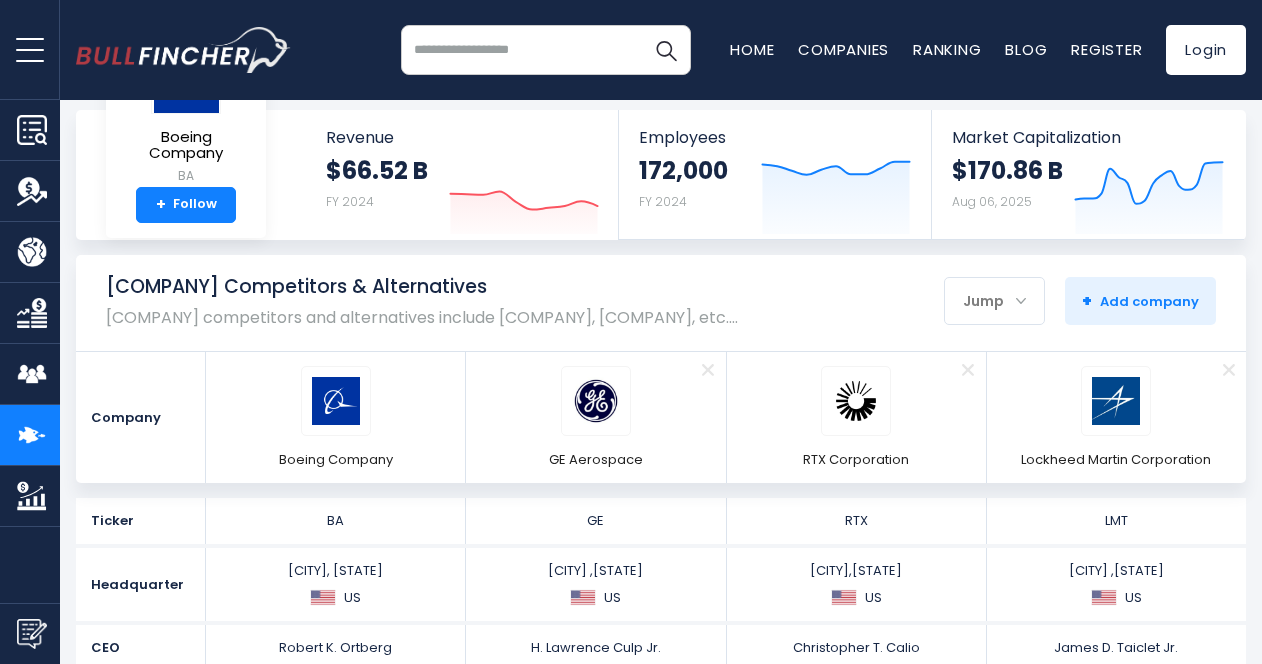 click at bounding box center [1116, 401] 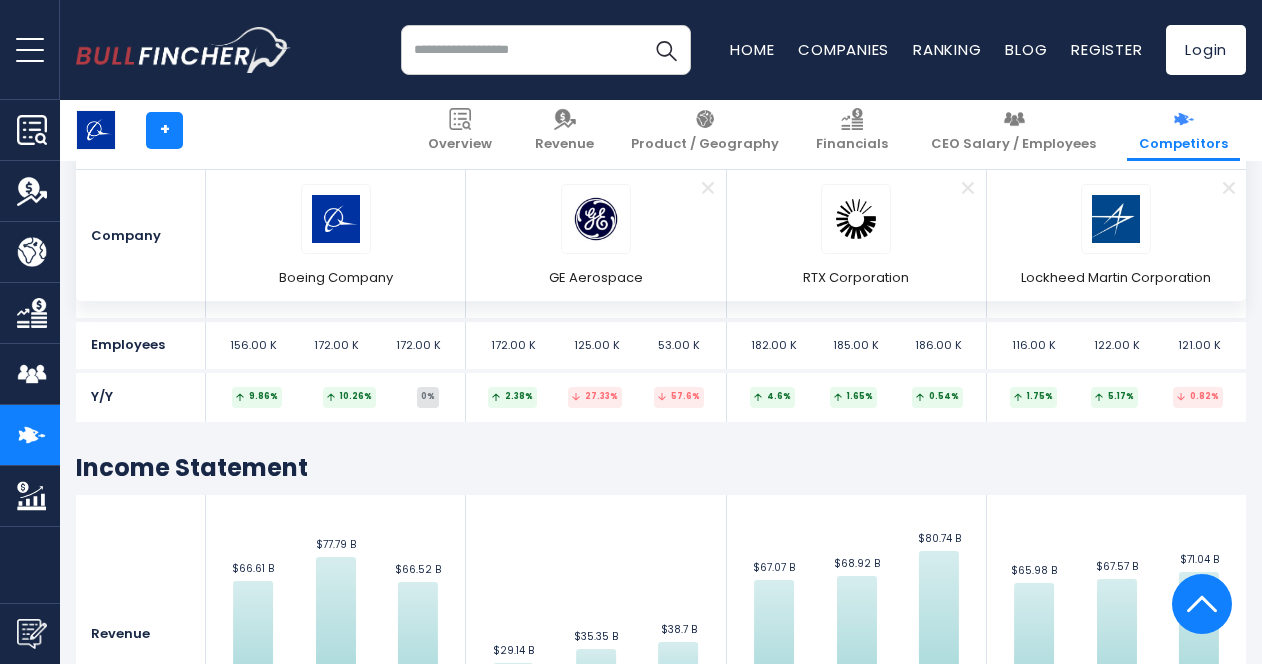 scroll, scrollTop: 1569, scrollLeft: 0, axis: vertical 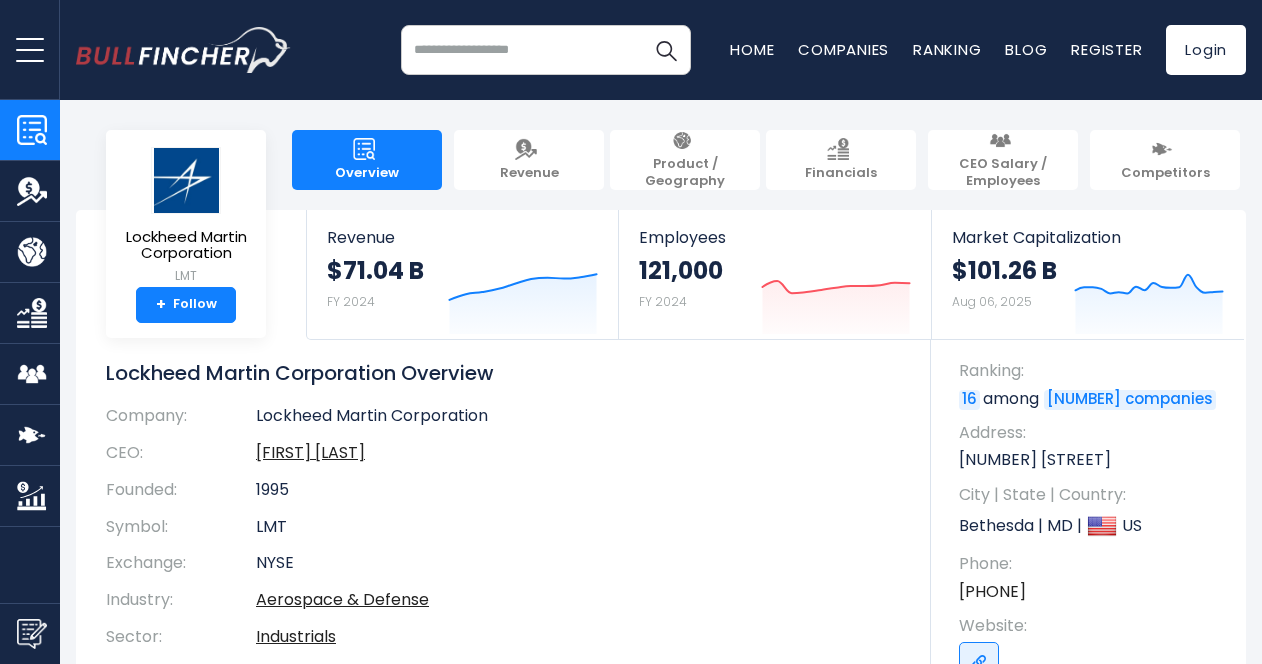 click at bounding box center (526, 149) 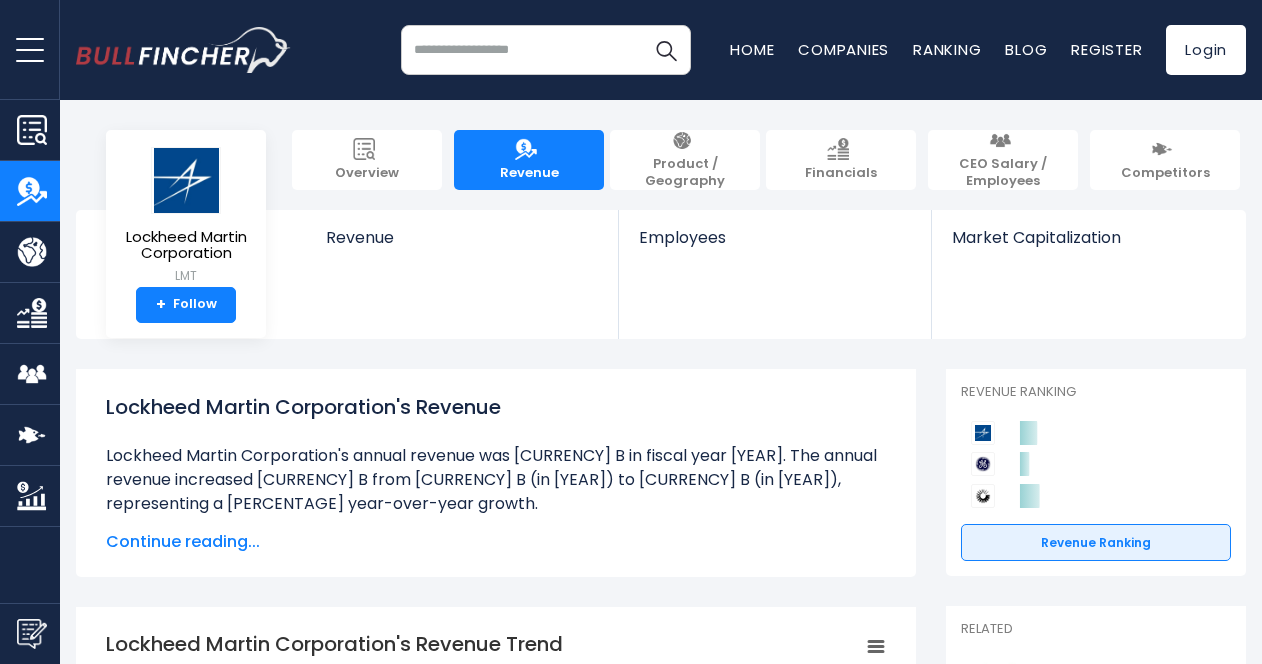 scroll, scrollTop: 0, scrollLeft: 0, axis: both 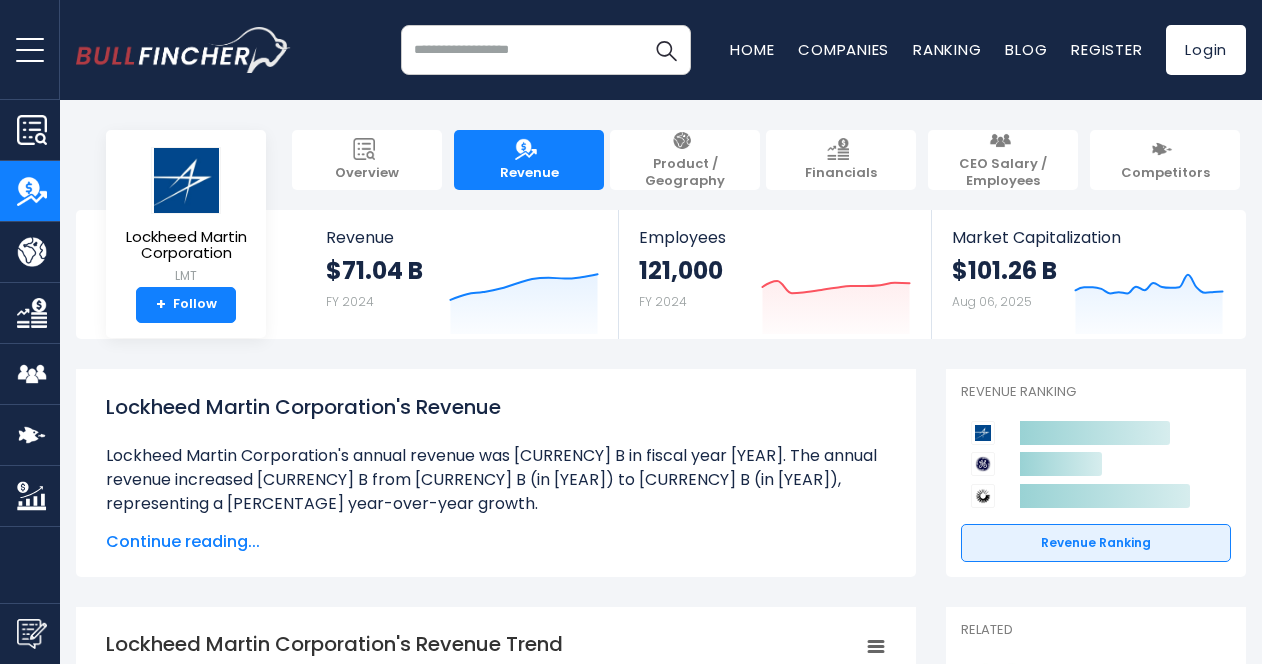 click at bounding box center (682, 141) 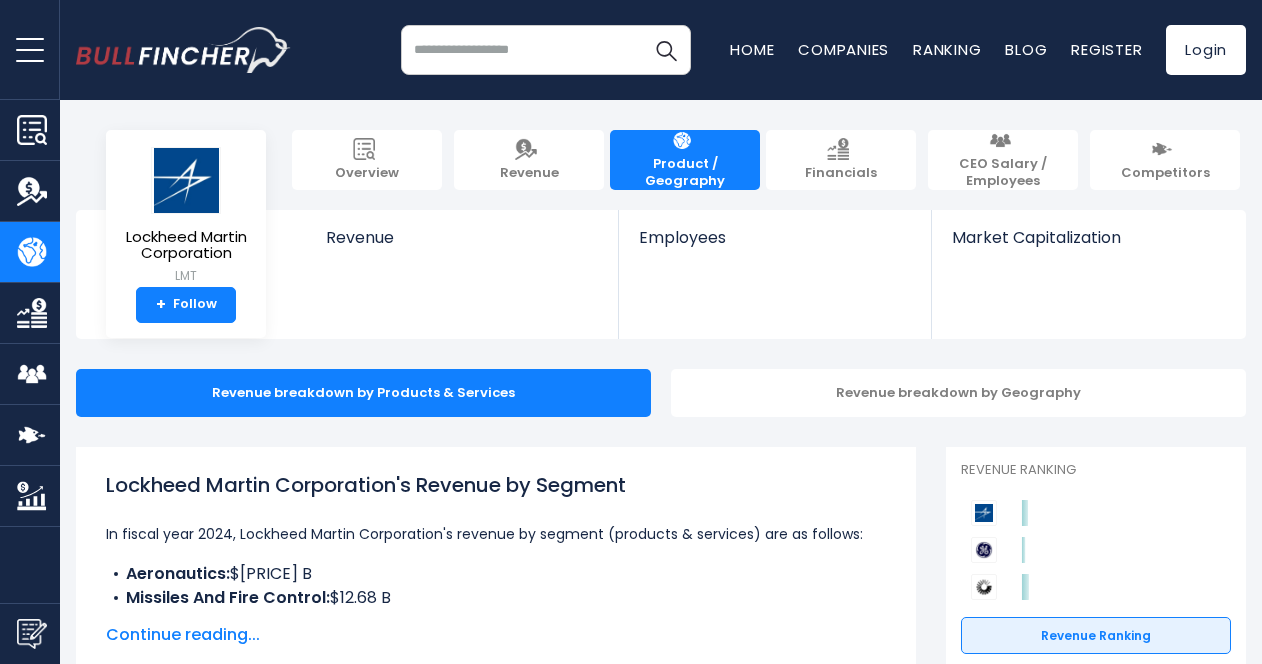 scroll, scrollTop: 0, scrollLeft: 0, axis: both 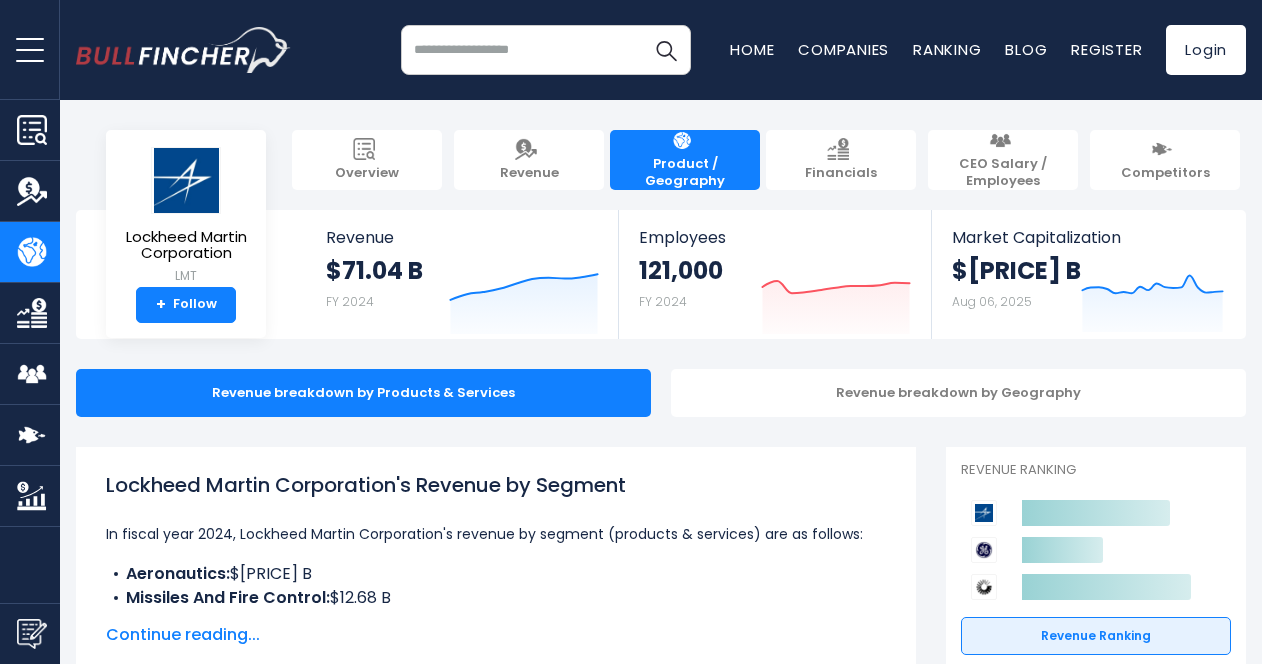 click on "Revenue breakdown by Geography" at bounding box center (958, 393) 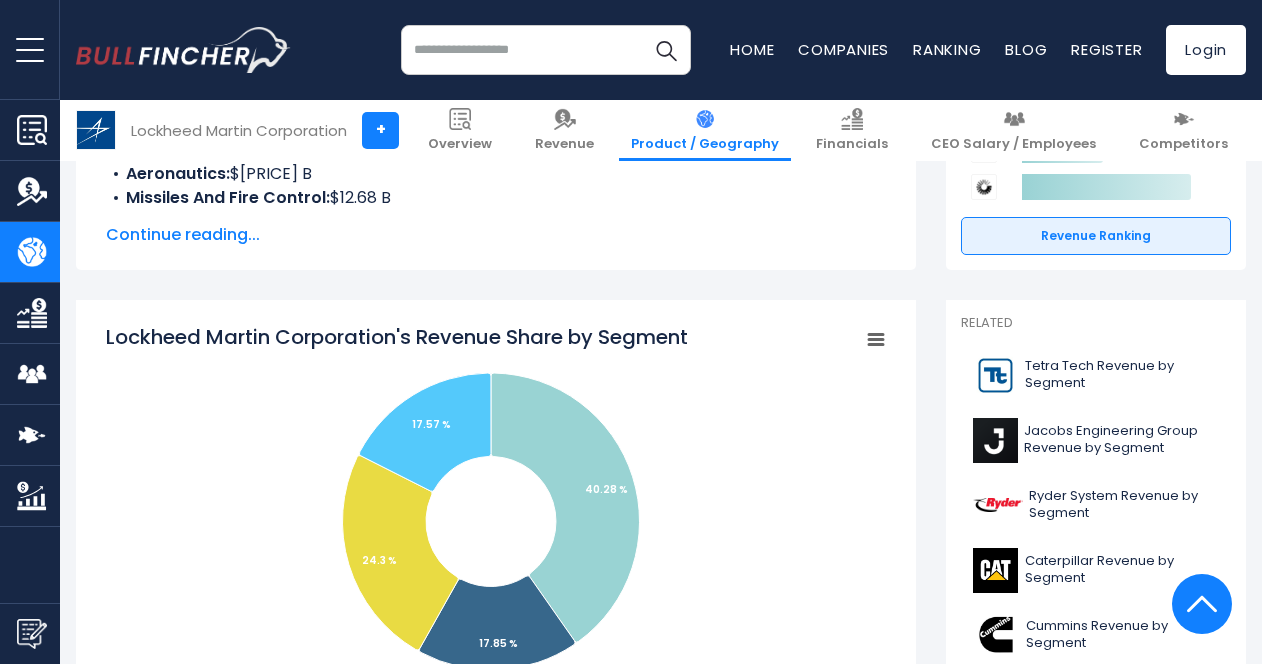 scroll, scrollTop: 200, scrollLeft: 0, axis: vertical 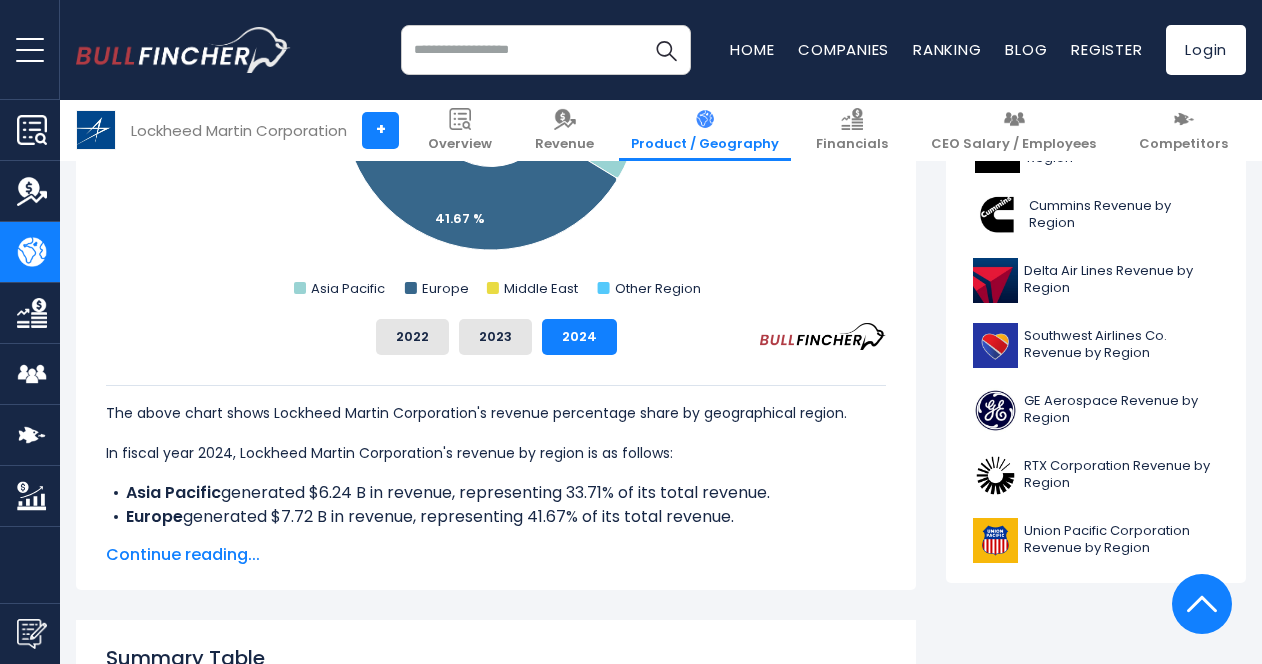 click on "Continue reading..." at bounding box center [496, 555] 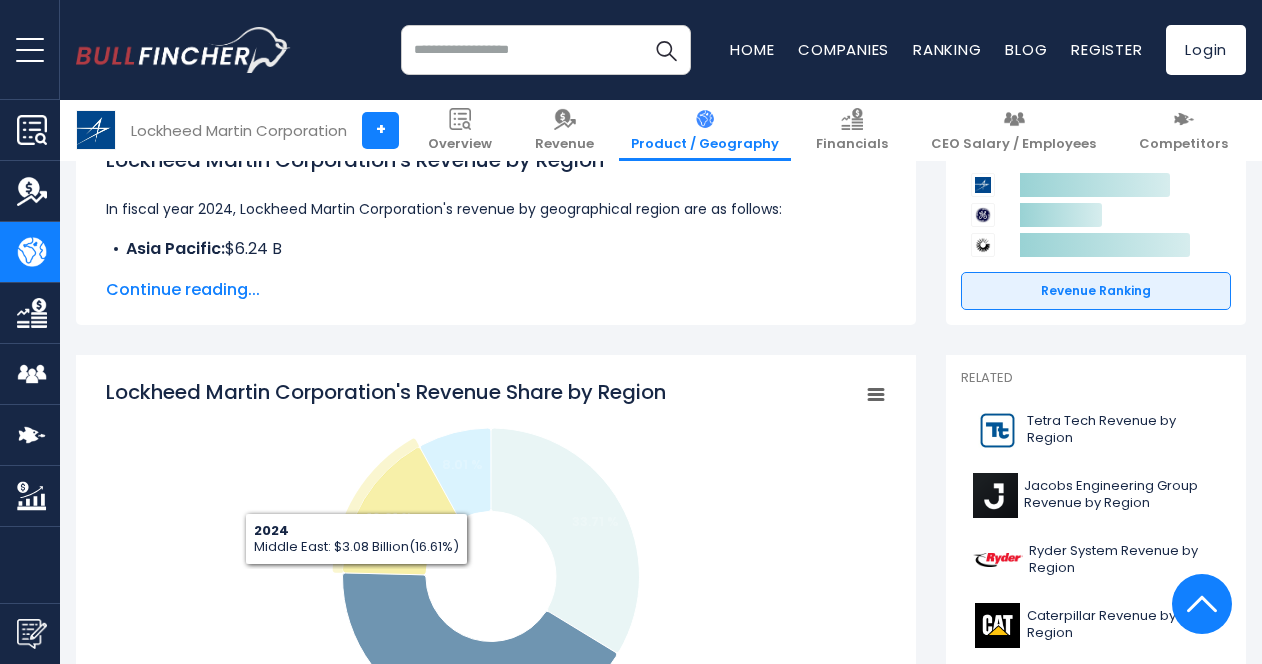 scroll, scrollTop: 300, scrollLeft: 0, axis: vertical 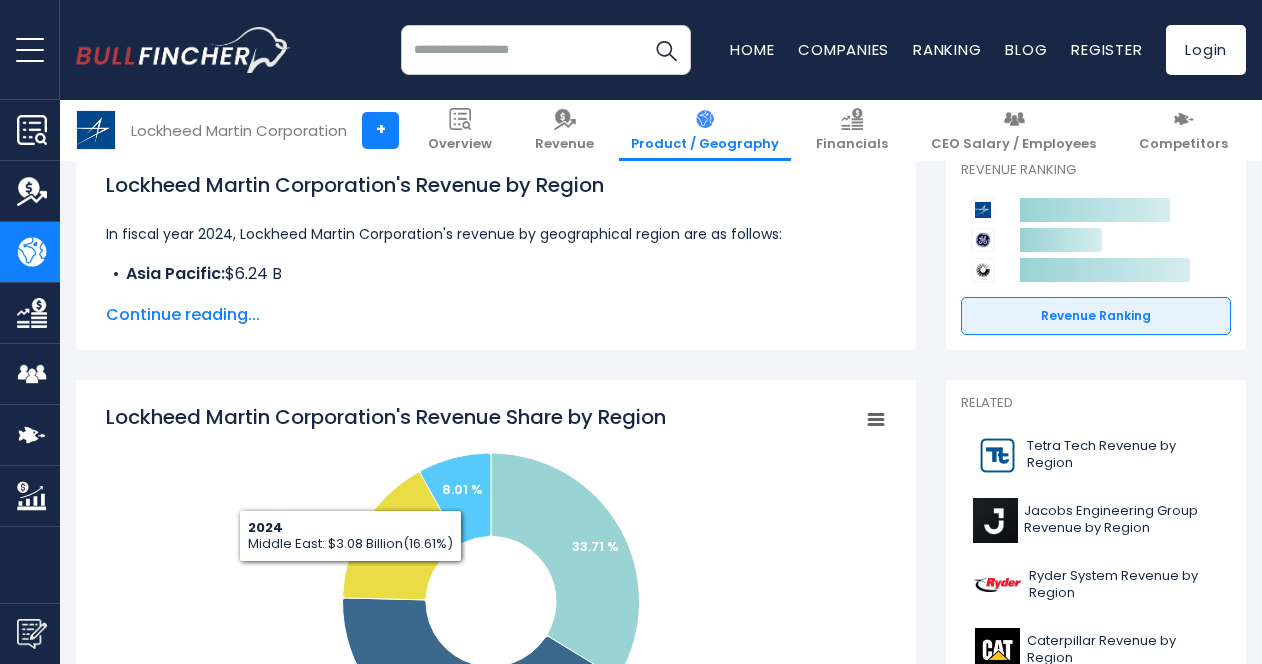 click on "Continue reading..." at bounding box center (496, 315) 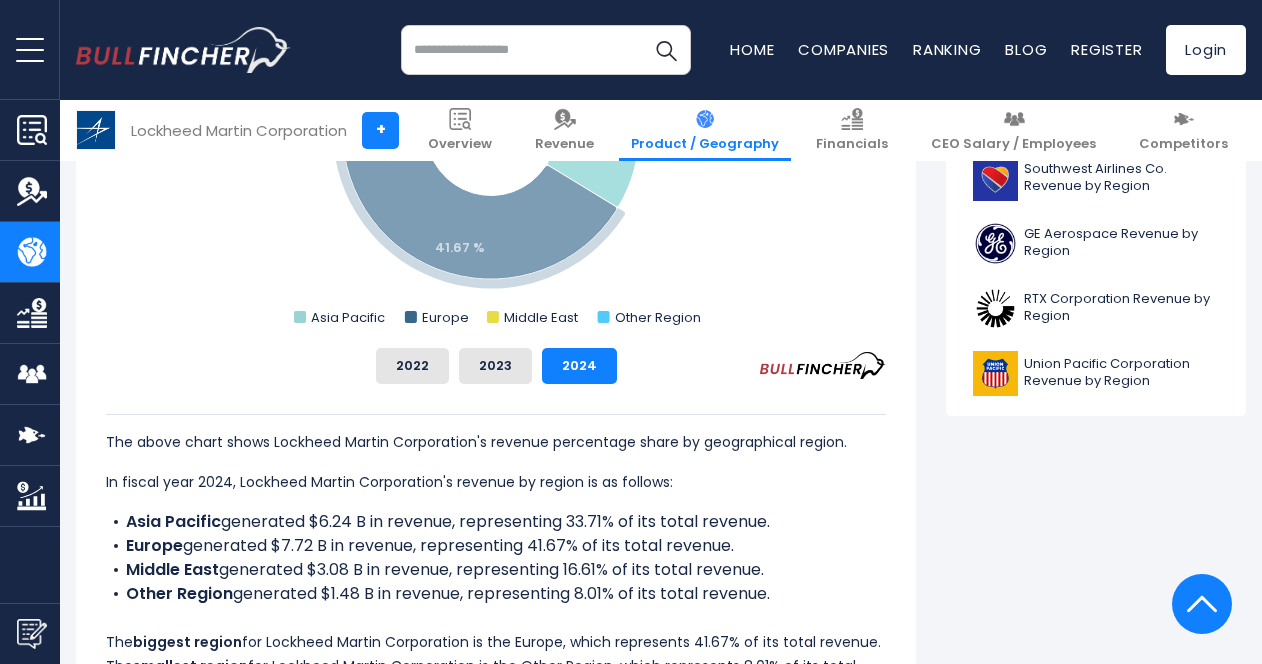 scroll, scrollTop: 1000, scrollLeft: 0, axis: vertical 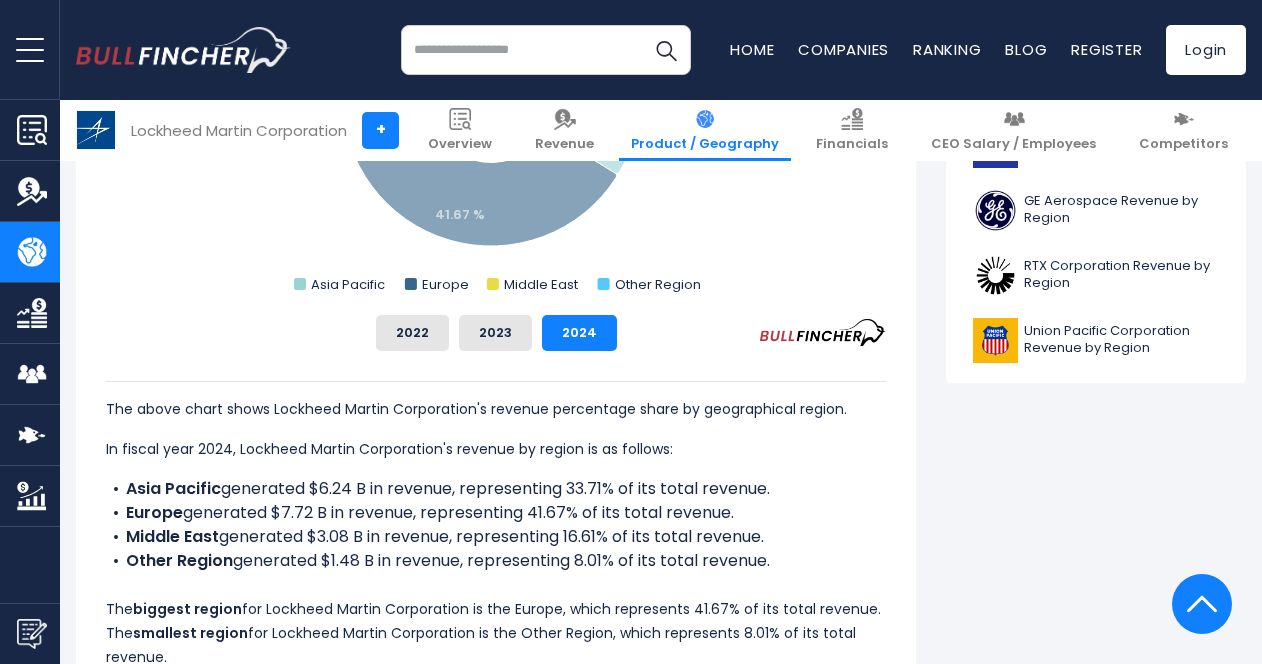 click on "2023" at bounding box center (495, 333) 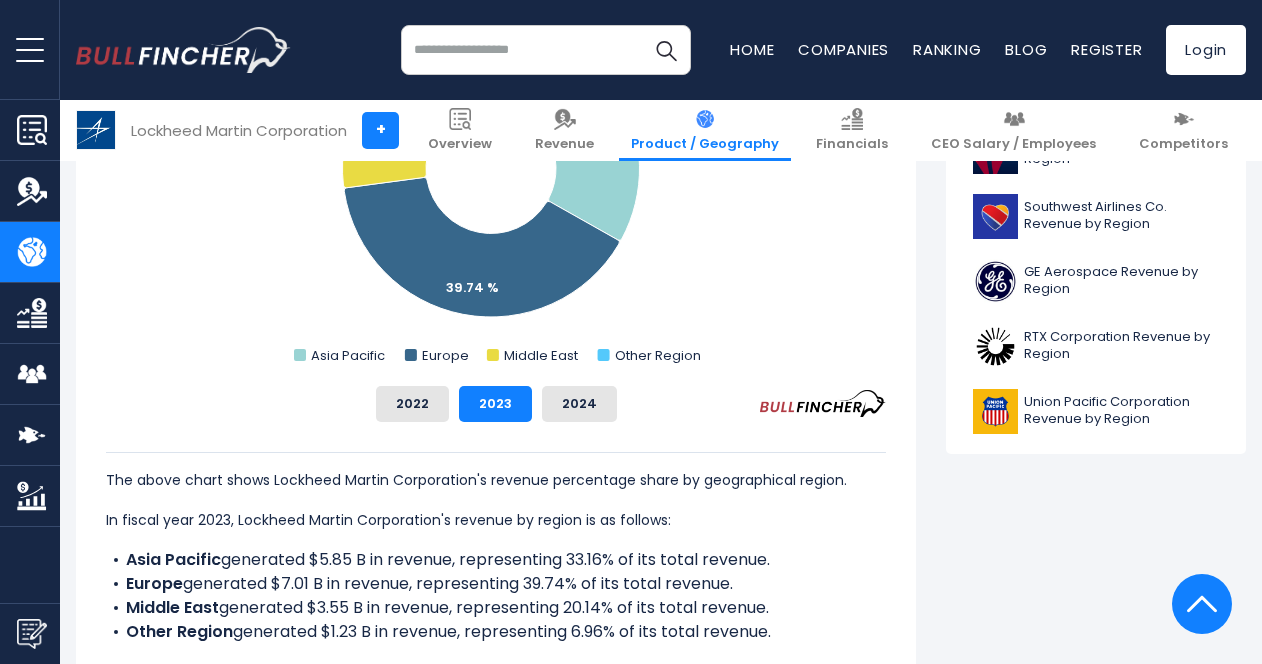 scroll, scrollTop: 800, scrollLeft: 0, axis: vertical 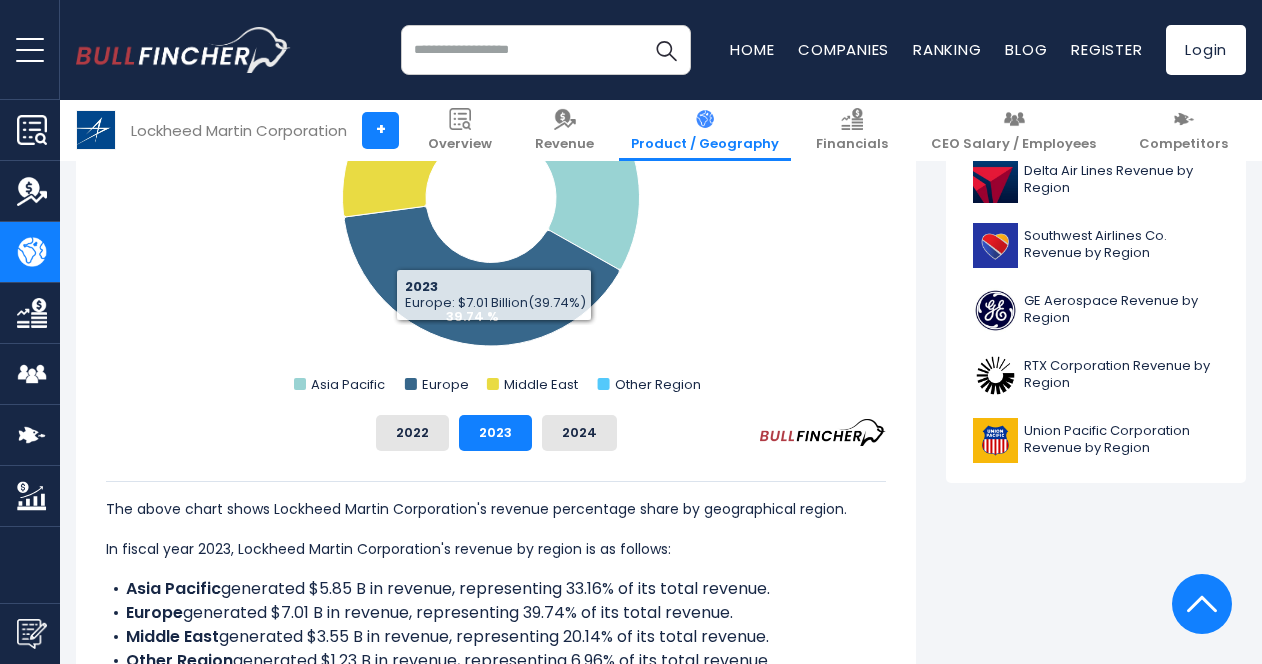 click on "2024" at bounding box center (579, 433) 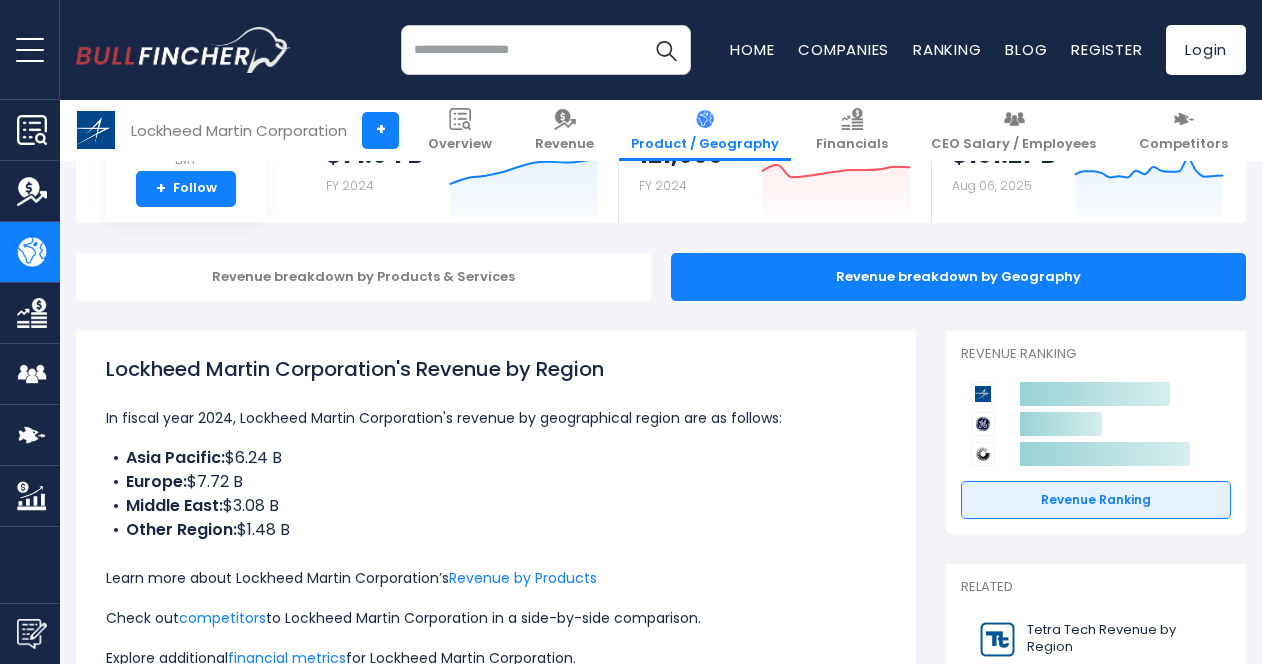 scroll, scrollTop: 0, scrollLeft: 0, axis: both 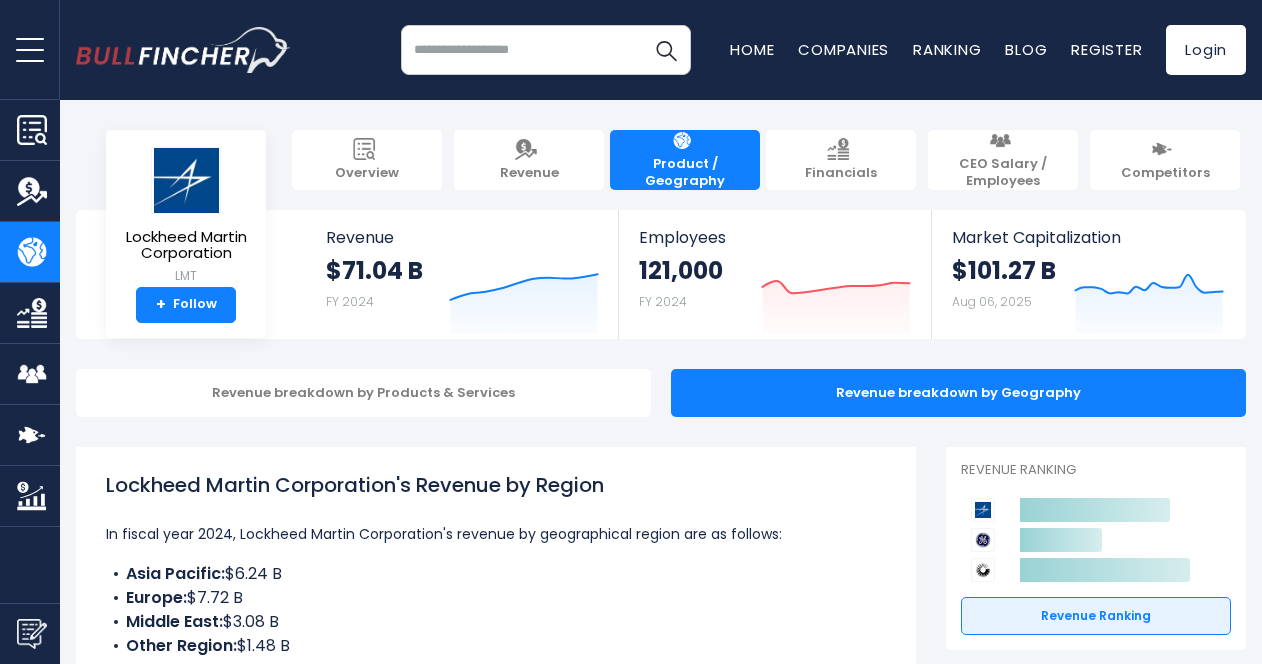 click on "Revenue breakdown by Products & Services" at bounding box center [363, 393] 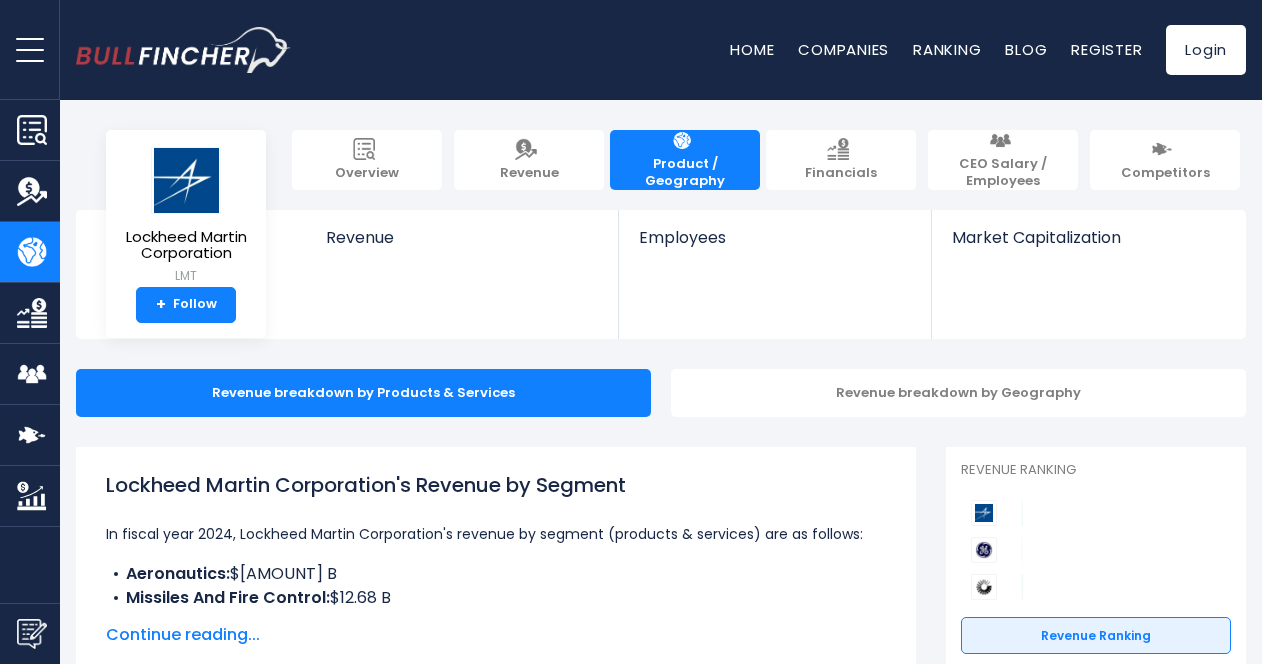 scroll, scrollTop: 0, scrollLeft: 0, axis: both 